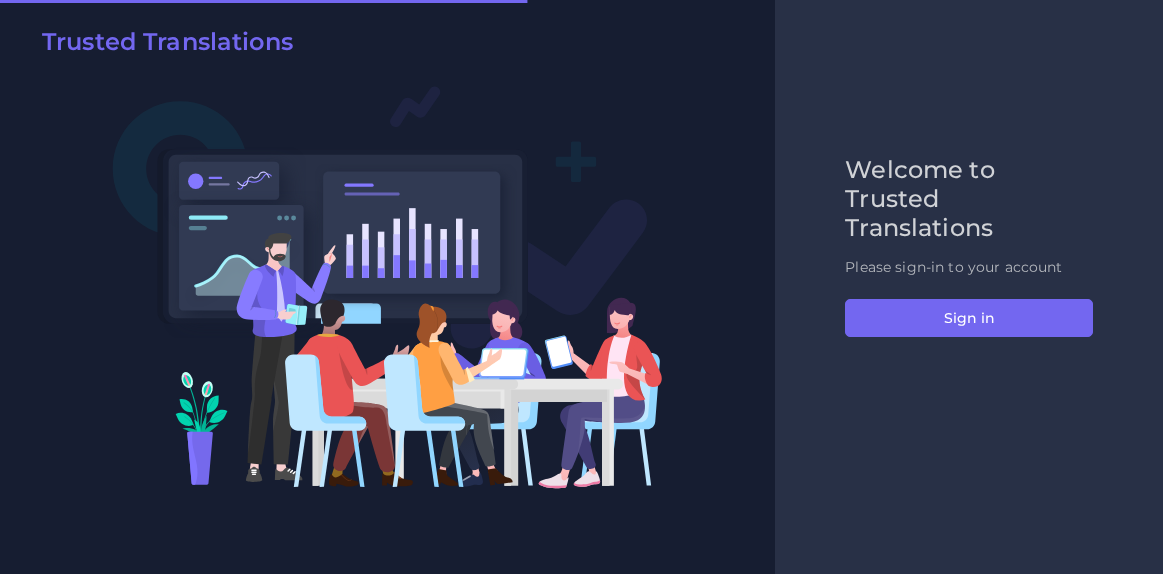 scroll, scrollTop: 0, scrollLeft: 0, axis: both 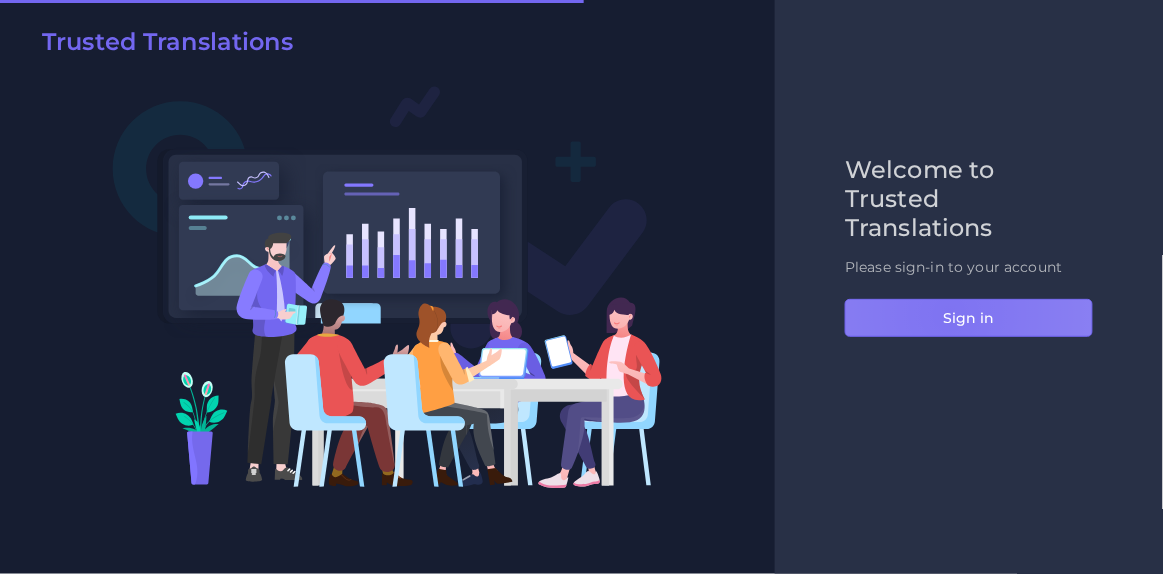 click on "Sign in" at bounding box center (969, 318) 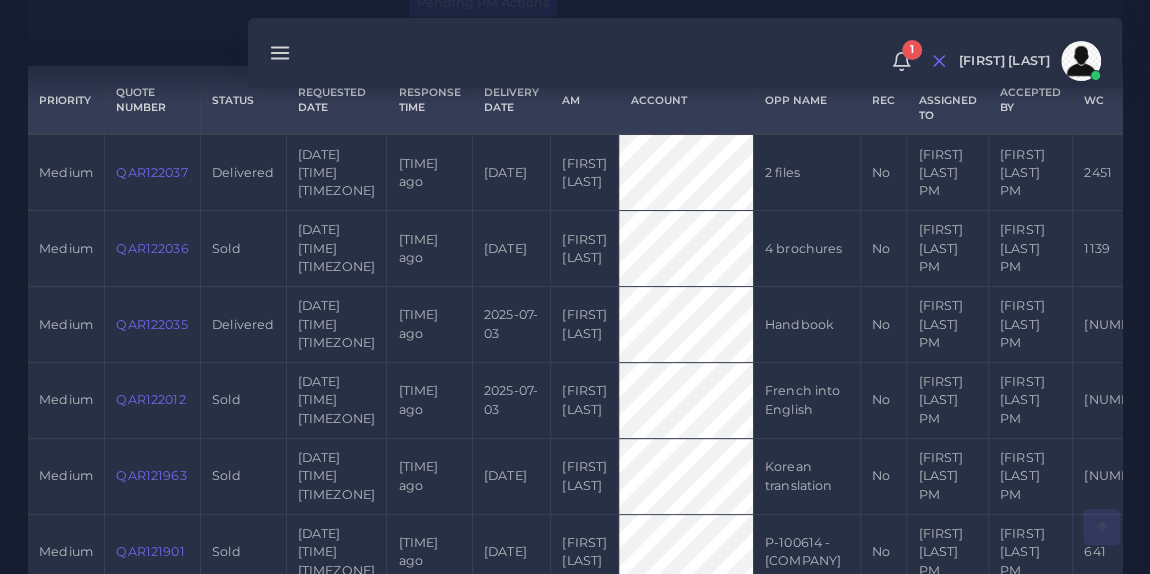 scroll, scrollTop: 494, scrollLeft: 0, axis: vertical 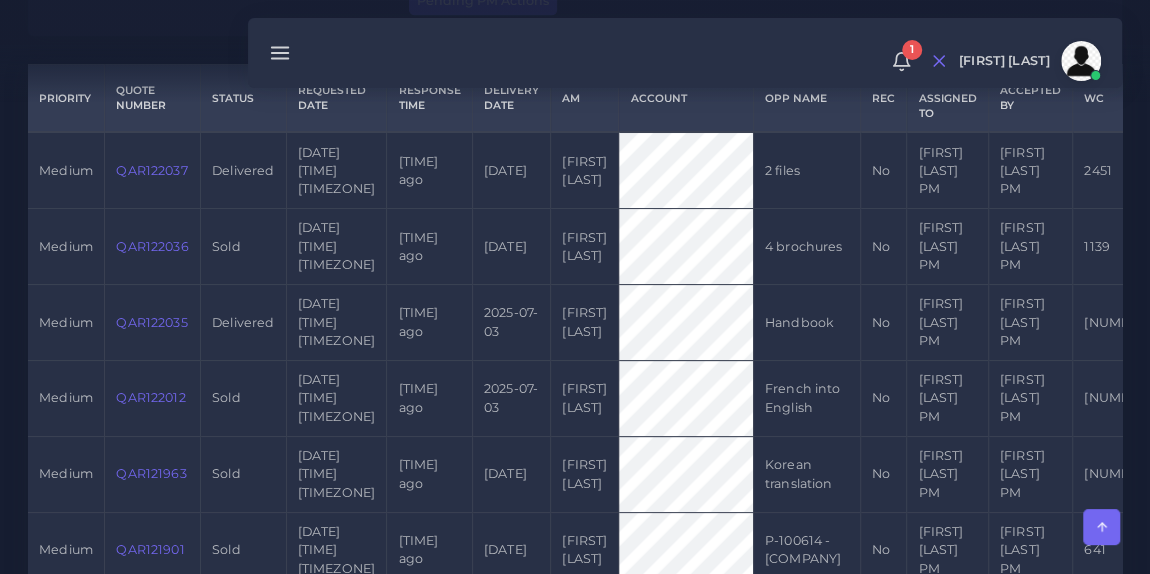 click on "QAR122035" at bounding box center [151, 322] 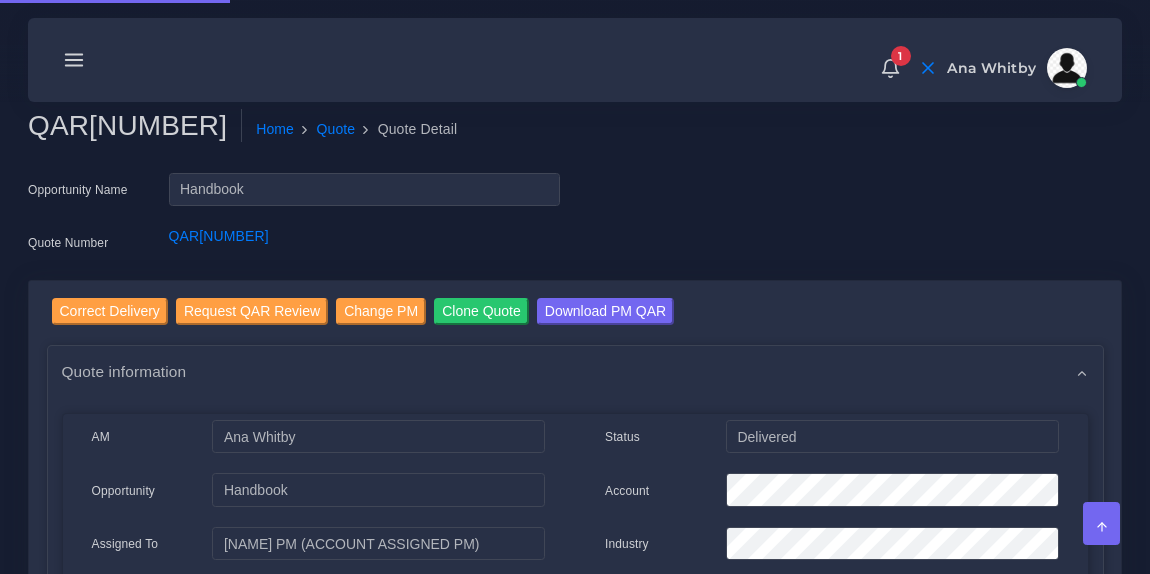 scroll, scrollTop: 0, scrollLeft: 0, axis: both 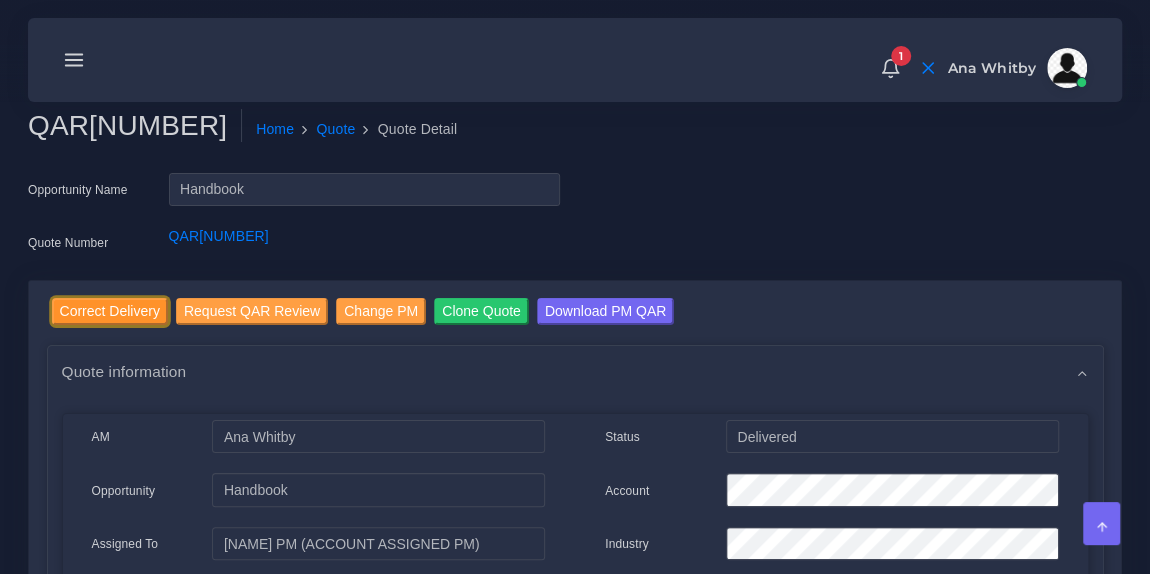 click on "Correct Delivery" at bounding box center [110, 311] 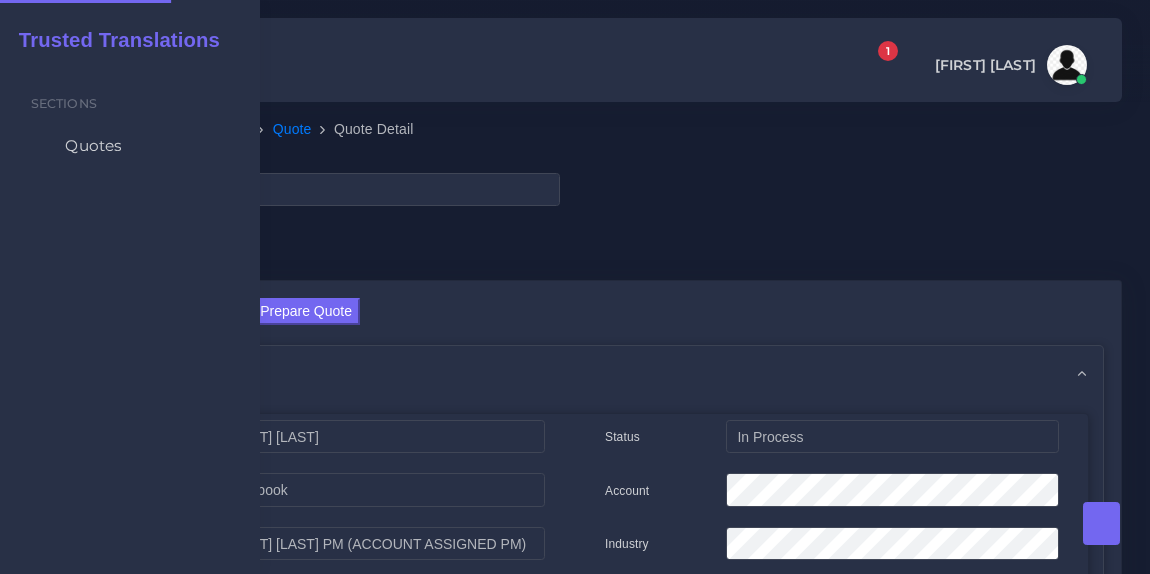 scroll, scrollTop: 0, scrollLeft: 0, axis: both 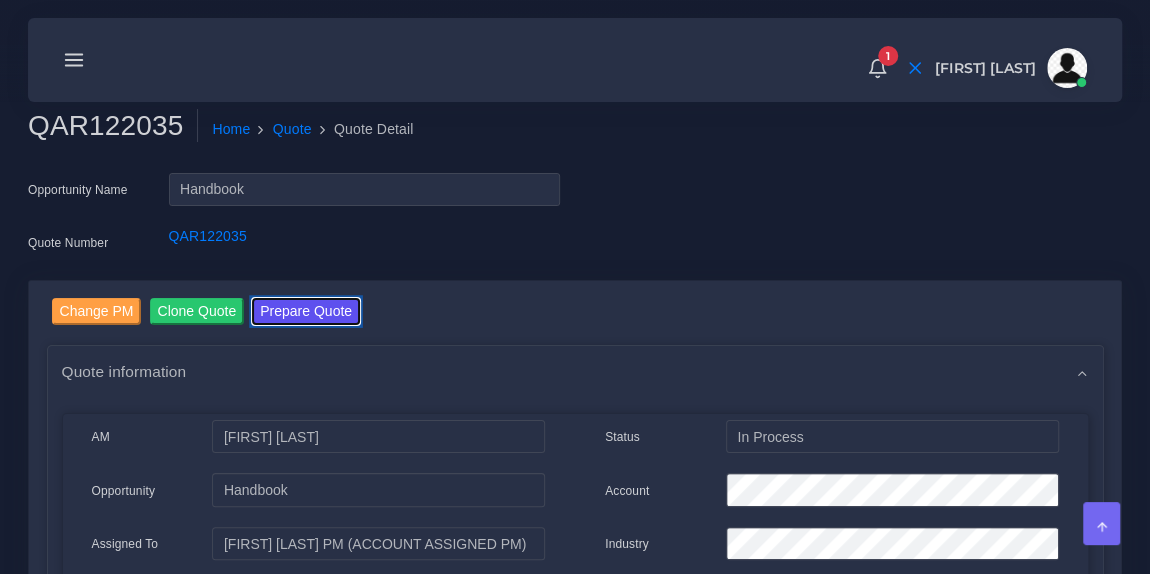 click on "Prepare Quote" at bounding box center (306, 311) 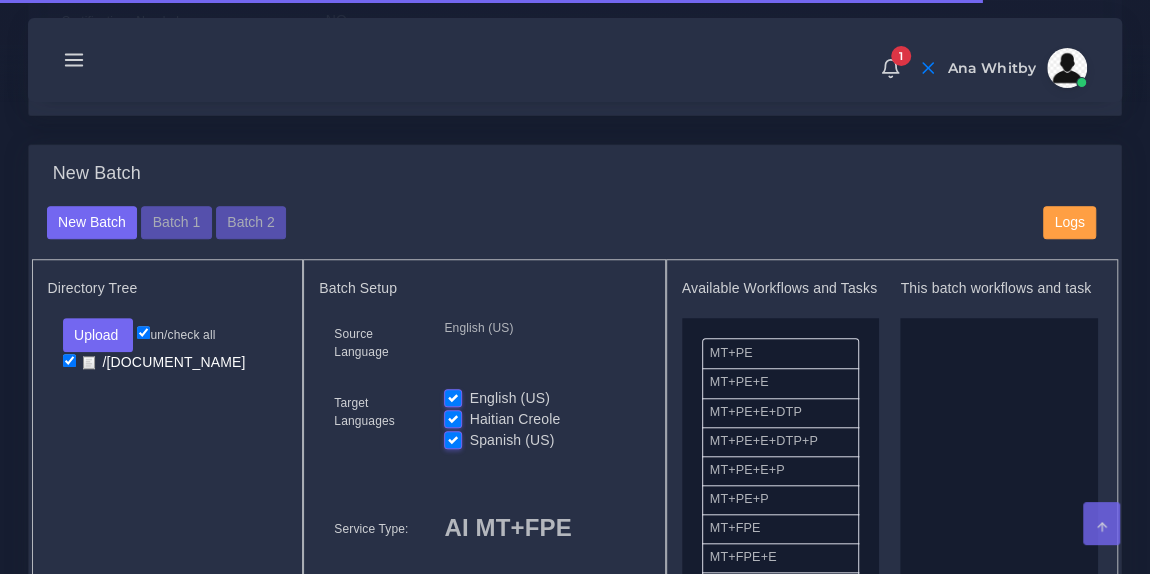 scroll, scrollTop: 670, scrollLeft: 0, axis: vertical 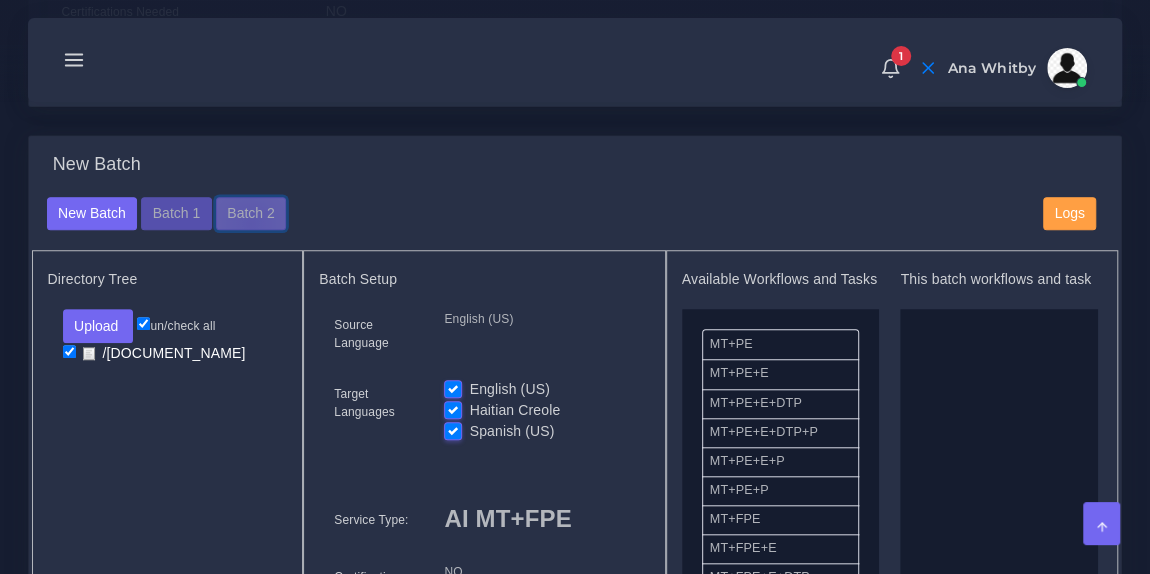 click on "Batch 2" at bounding box center [251, 214] 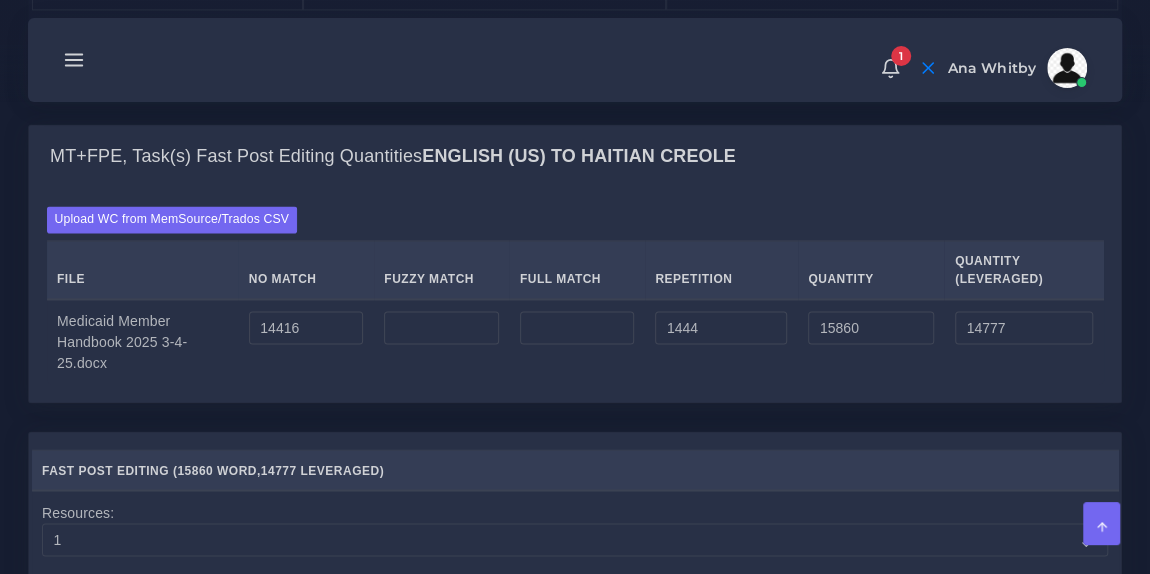 scroll, scrollTop: 1518, scrollLeft: 0, axis: vertical 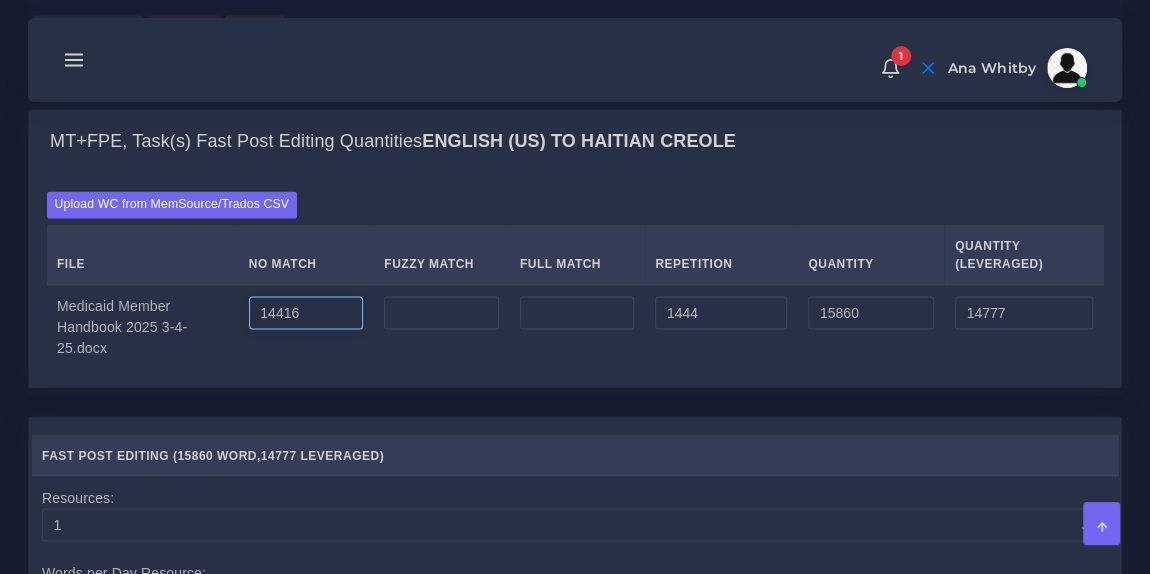 drag, startPoint x: 338, startPoint y: 308, endPoint x: 229, endPoint y: 317, distance: 109.370926 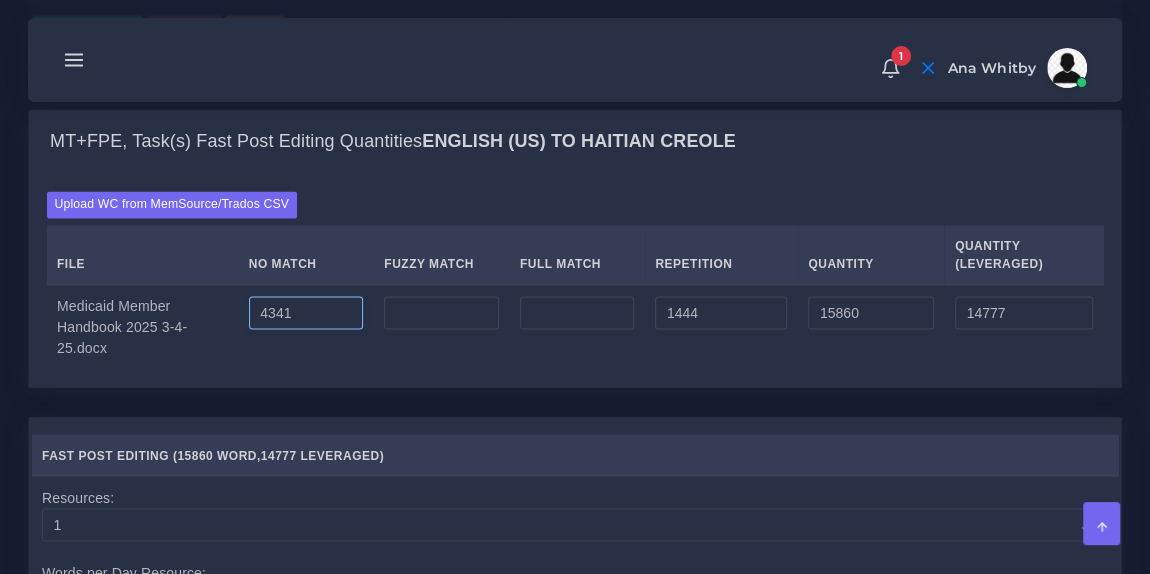 type on "4341" 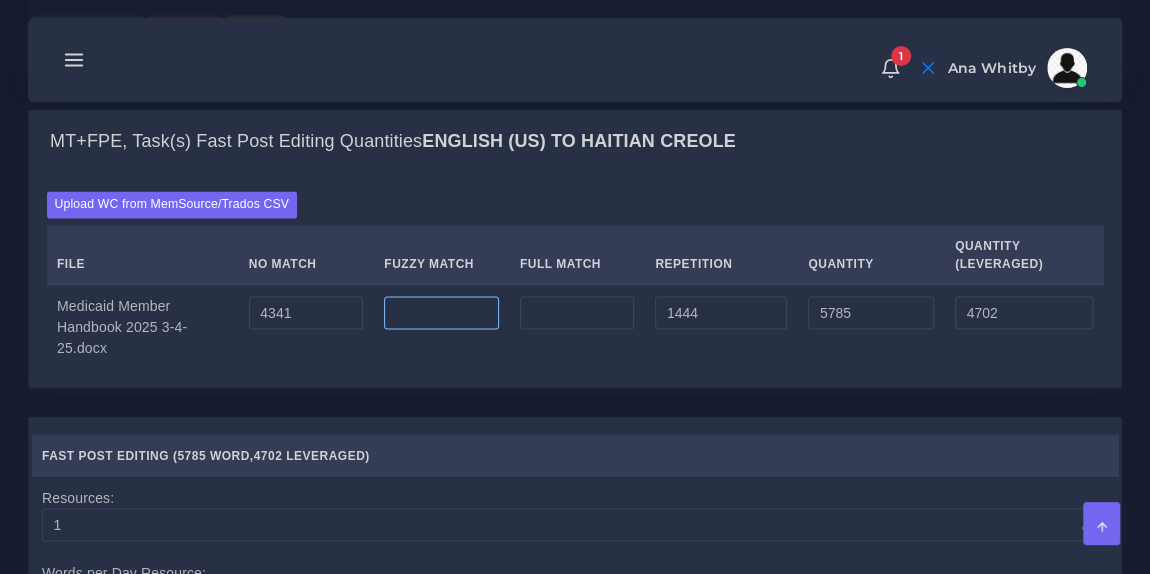 click at bounding box center (441, 313) 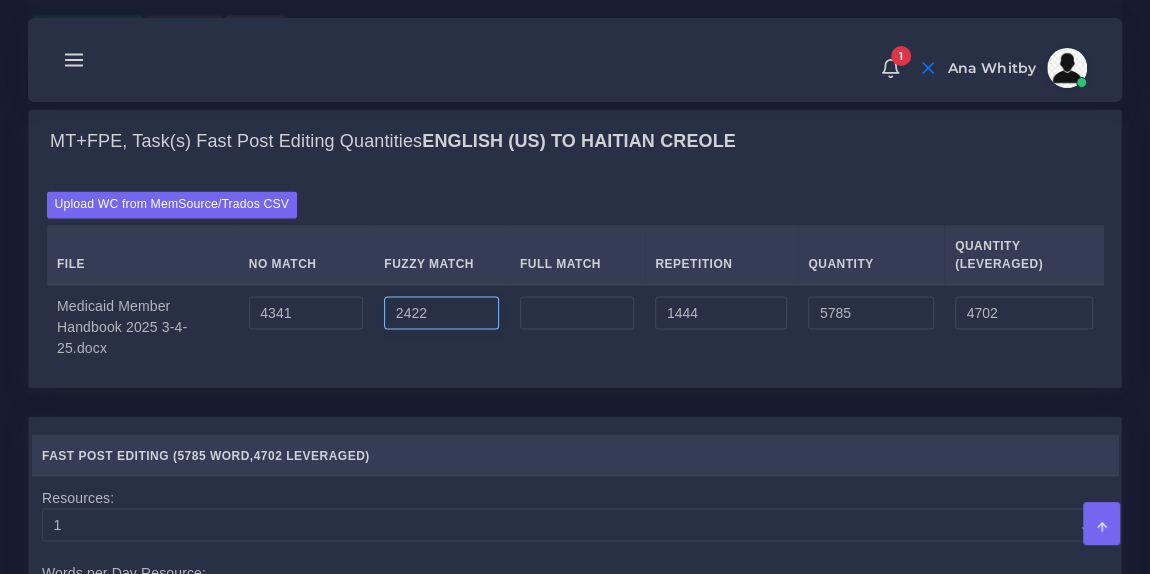 type on "2422" 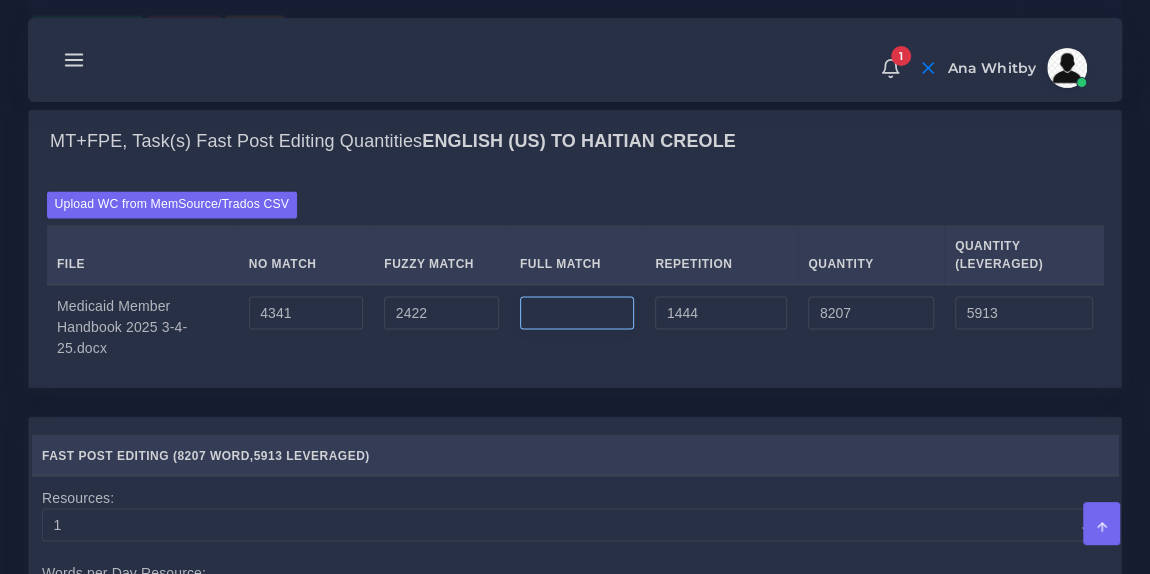 click at bounding box center [577, 313] 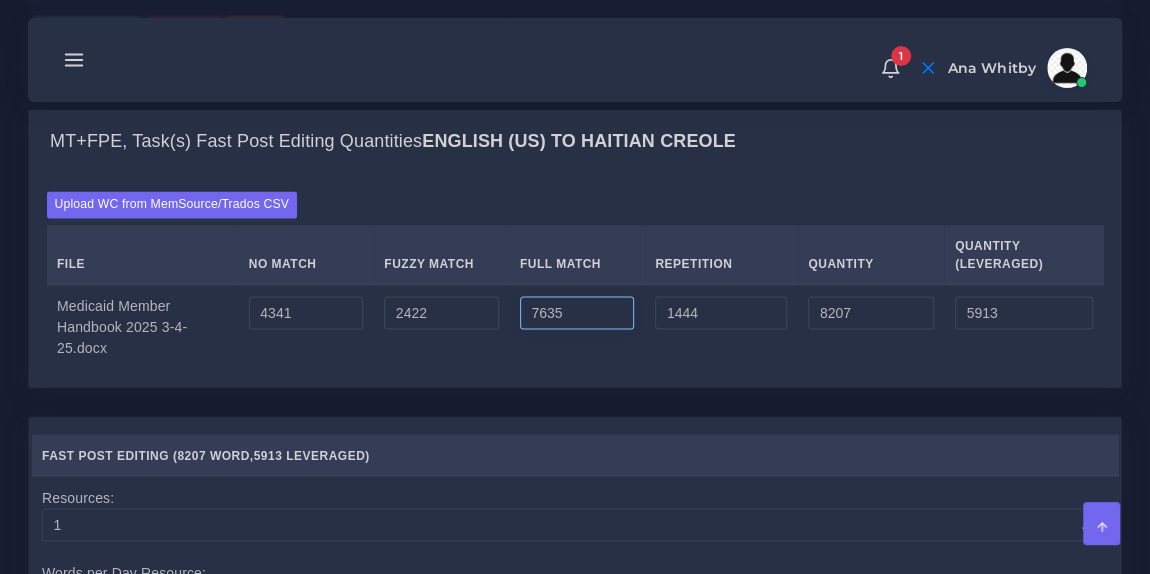 type on "7635" 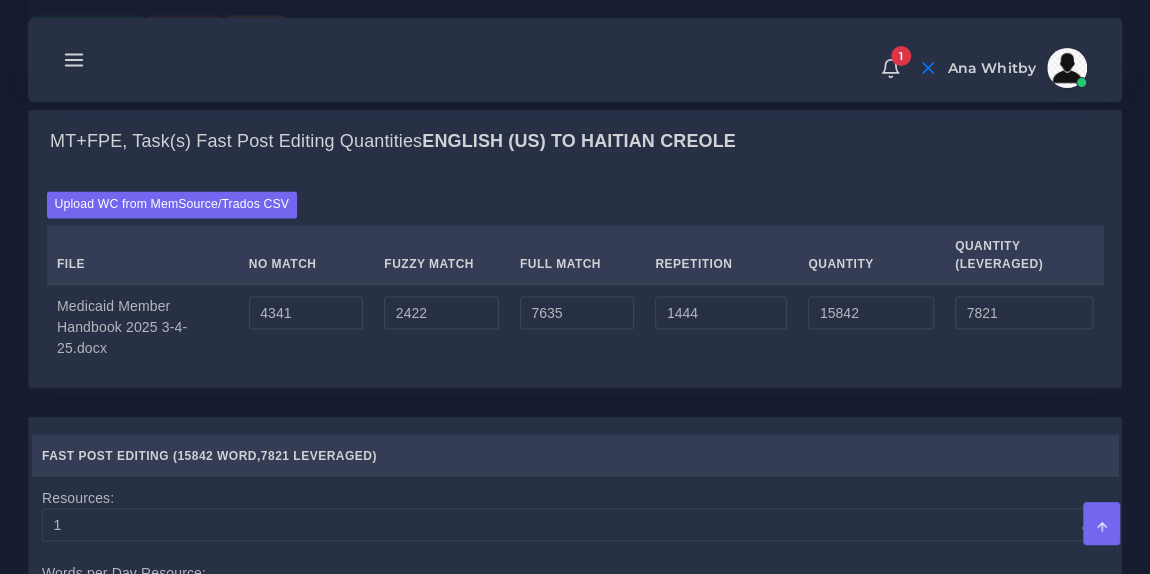 click on "Upload WC from MemSource/Trados CSV
File
No Match
Fuzzy Match
Full Match
Repetition
Quantity
Quantity (Leveraged)" at bounding box center (575, 280) 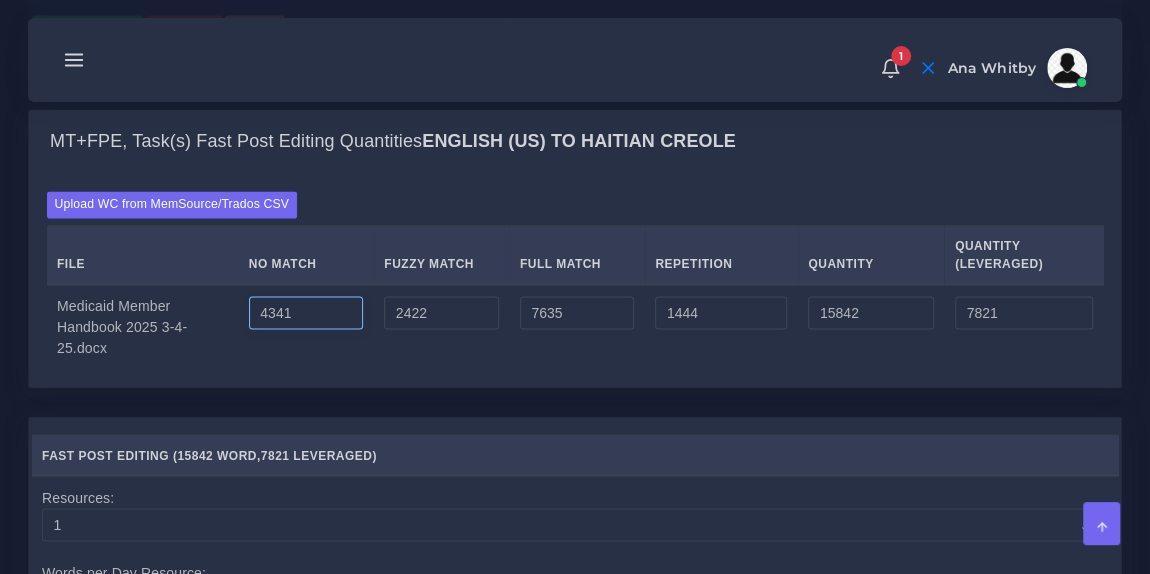 click on "4341" at bounding box center (306, 313) 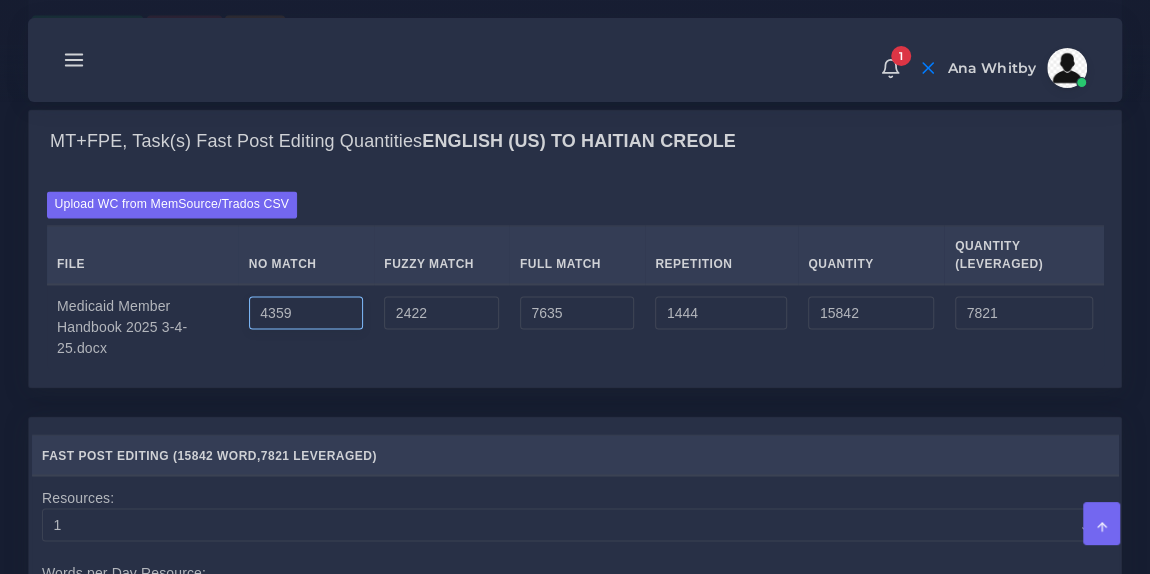 type on "4359" 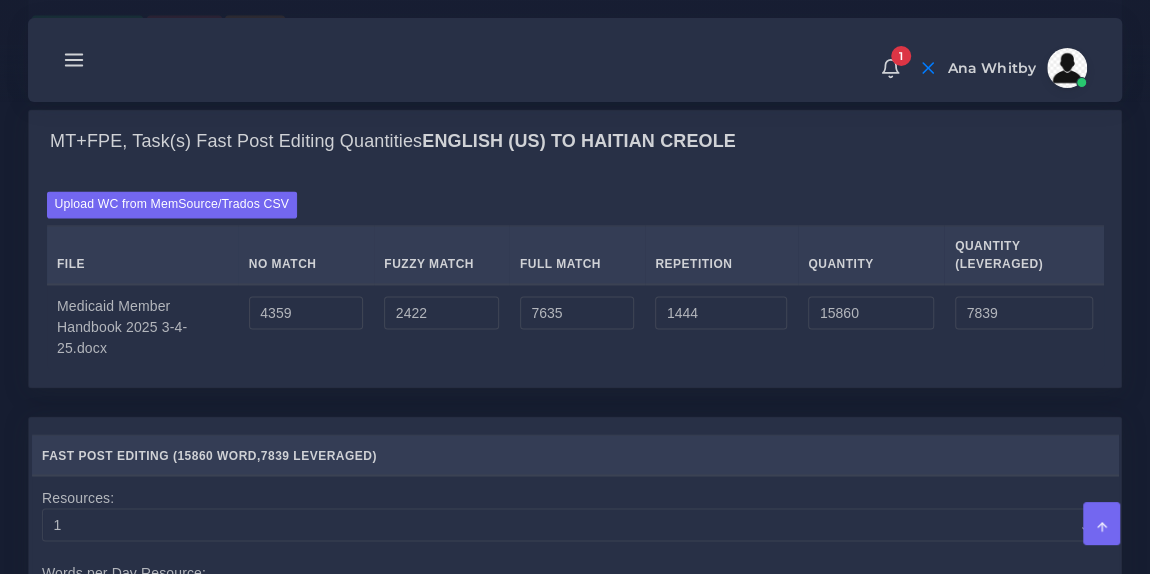 click on "Upload WC from MemSource/Trados CSV
File
No Match
Fuzzy Match
Full Match
Repetition
Quantity
Quantity (Leveraged)
4359 2422" at bounding box center [575, 279] 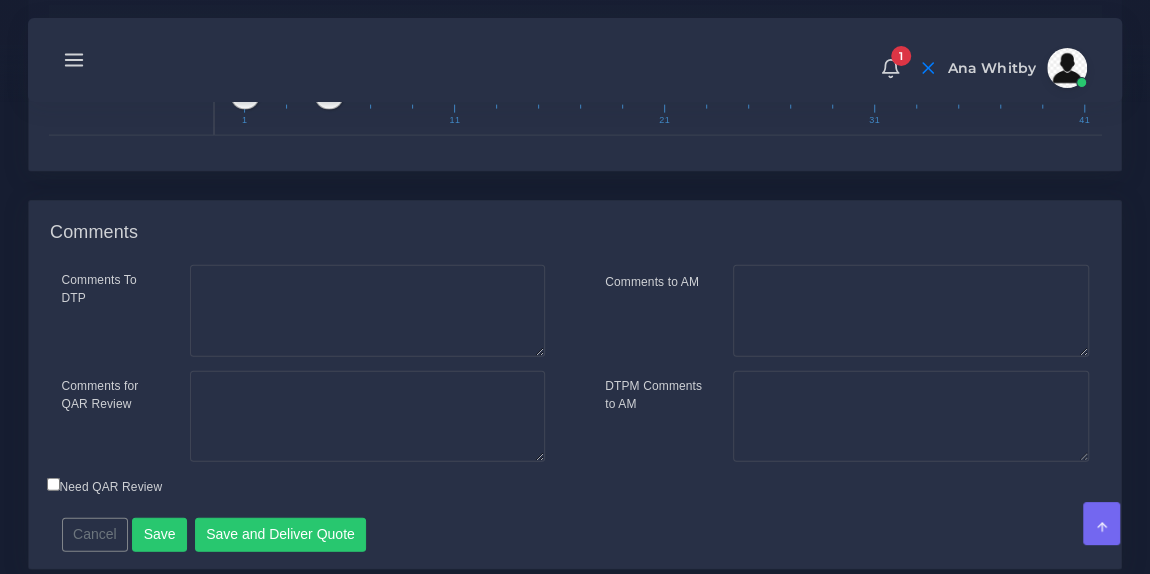 scroll, scrollTop: 2258, scrollLeft: 0, axis: vertical 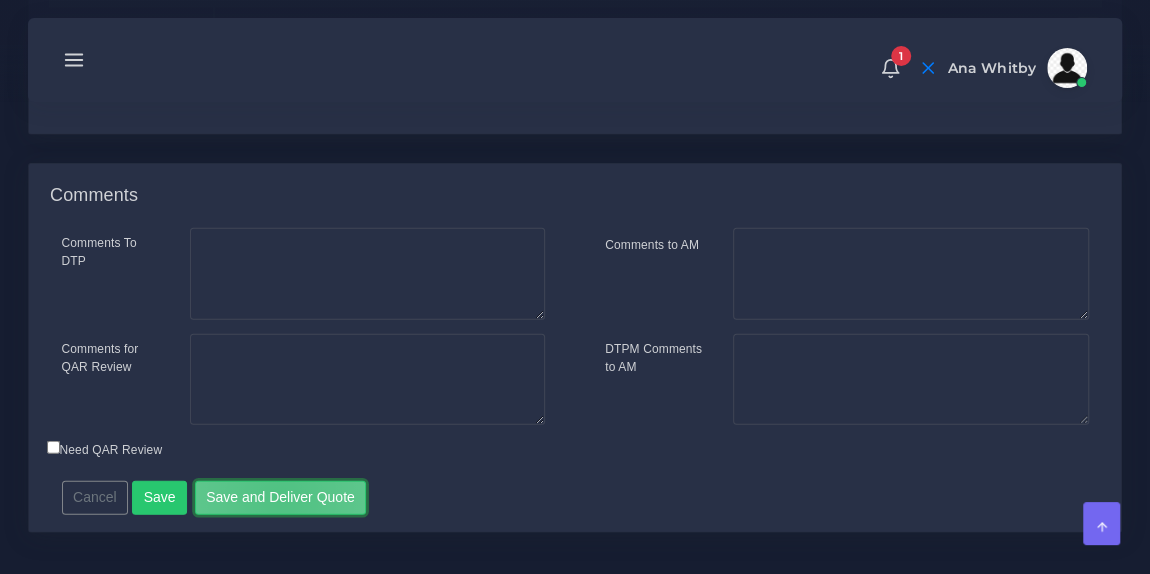 click on "Save and Deliver Quote" at bounding box center [281, 498] 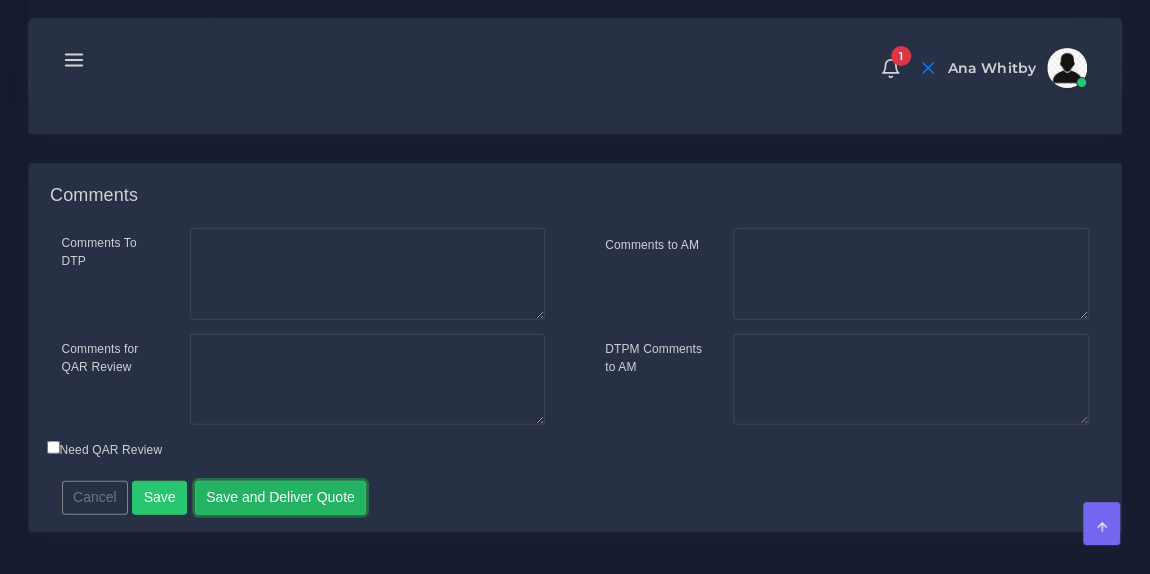 type 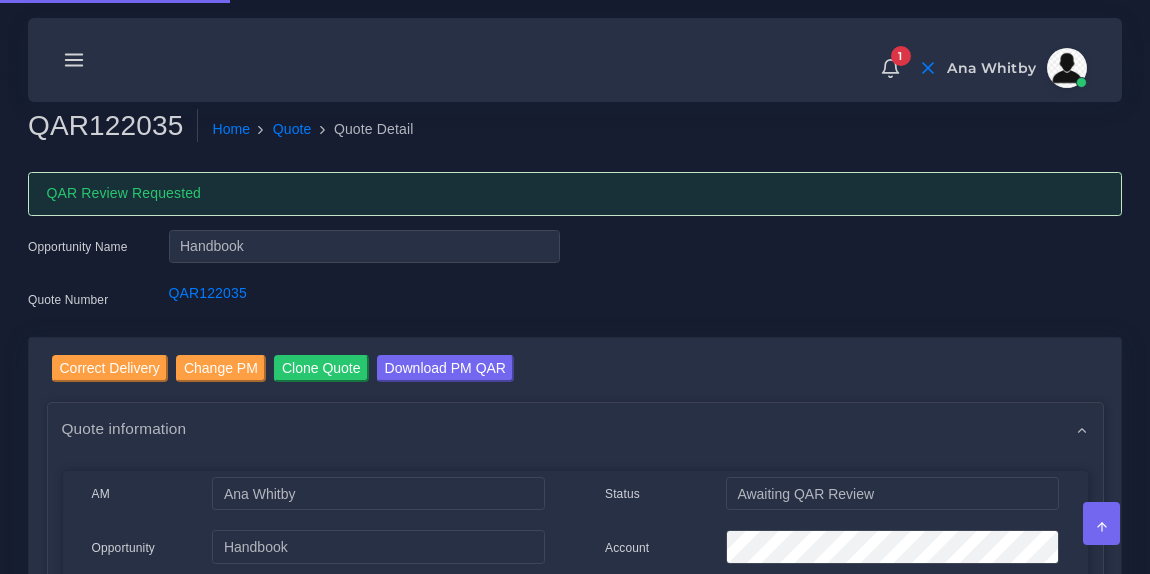 scroll, scrollTop: 0, scrollLeft: 0, axis: both 